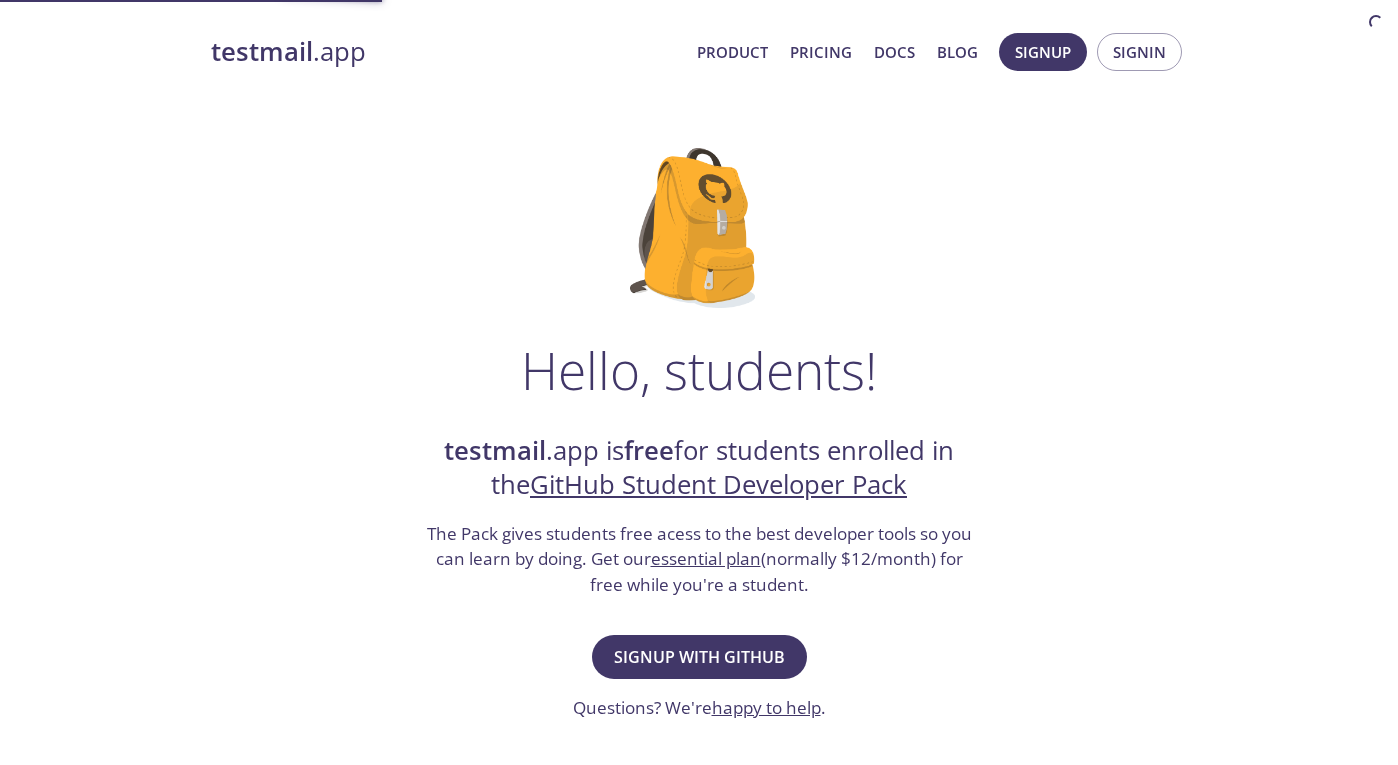 scroll, scrollTop: 0, scrollLeft: 0, axis: both 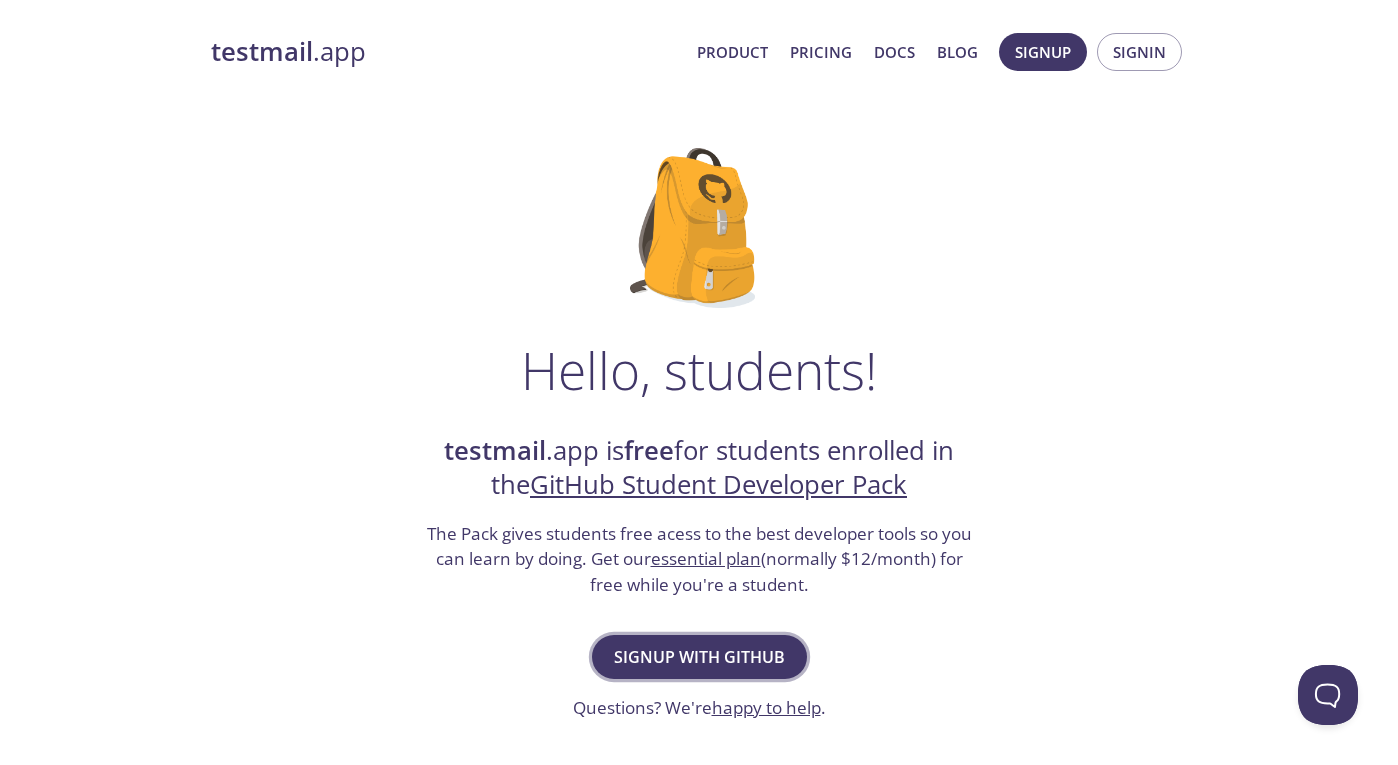 click on "Signup with GitHub" at bounding box center (699, 657) 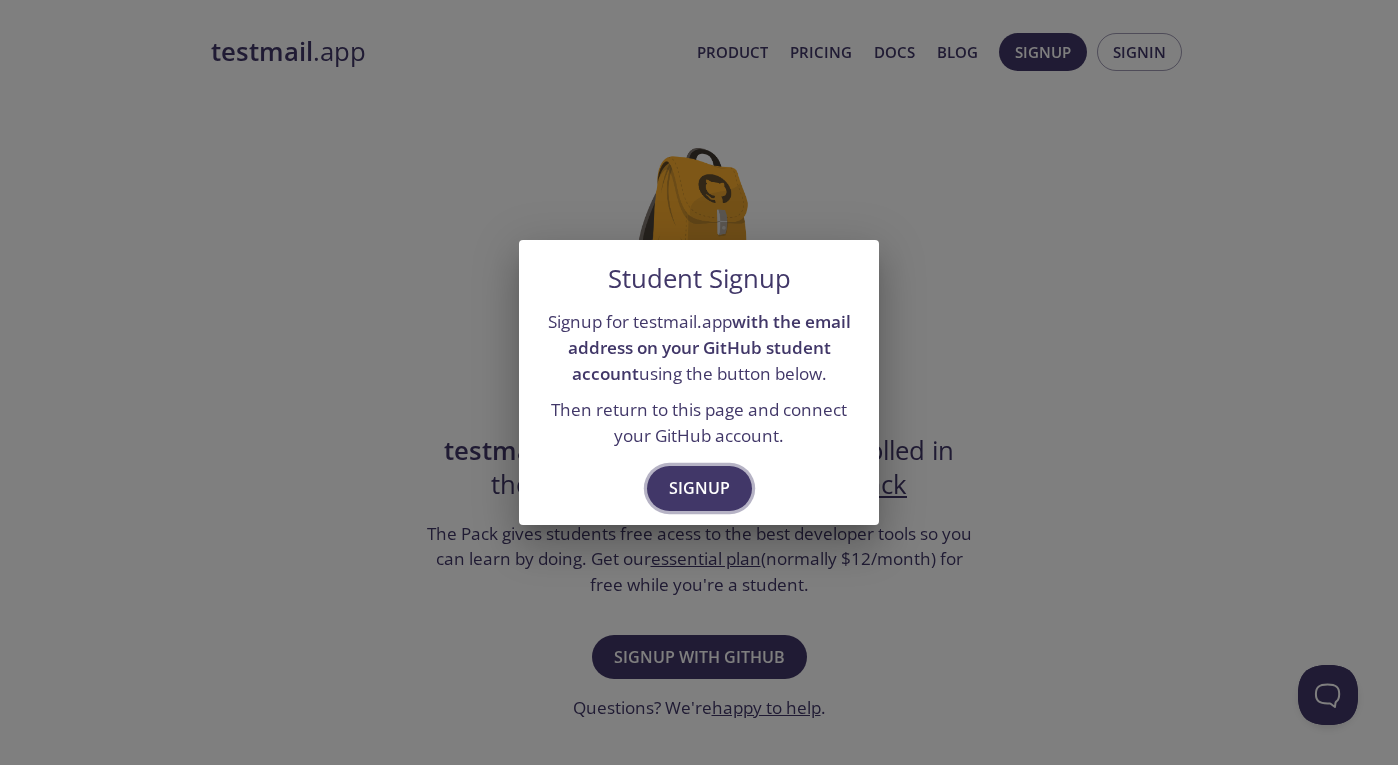 click on "Signup" at bounding box center [699, 488] 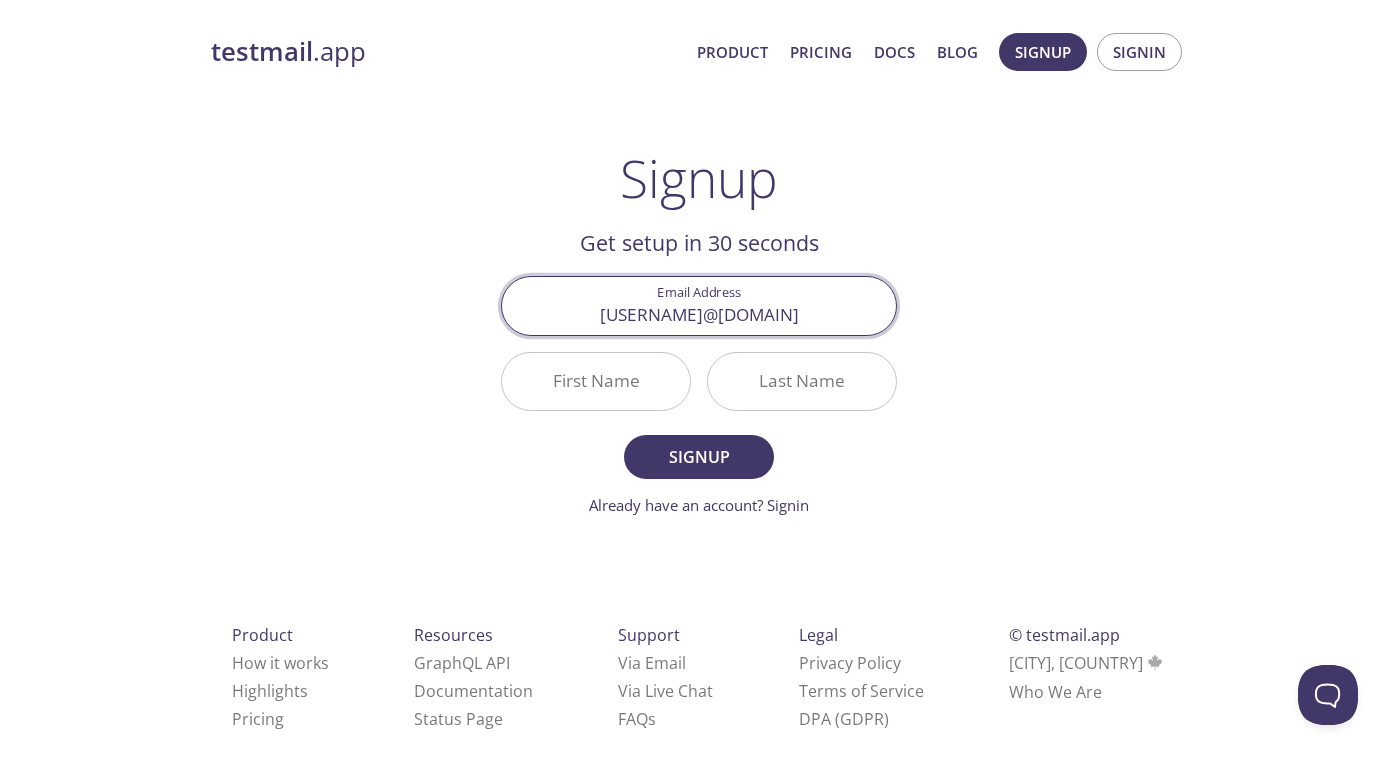 type on "[EMAIL]" 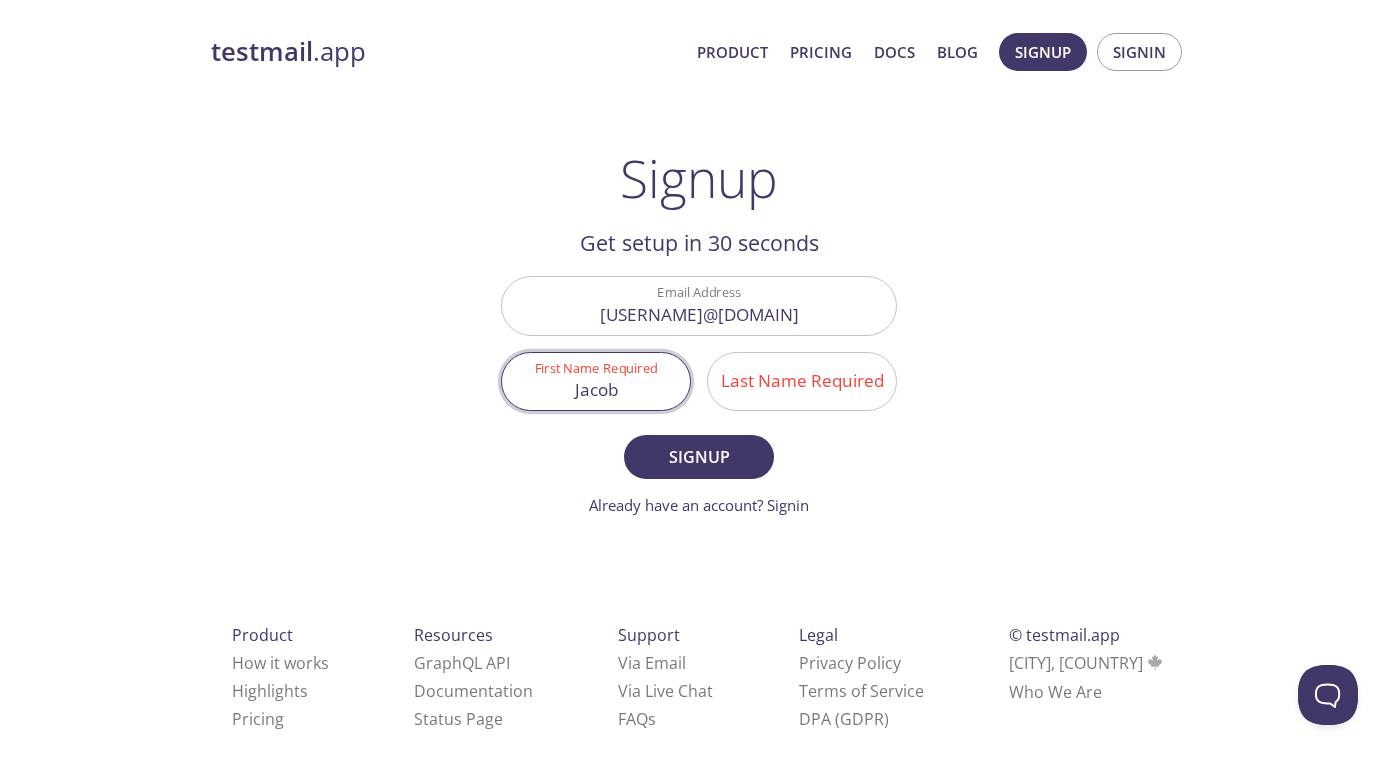 type on "Jacob" 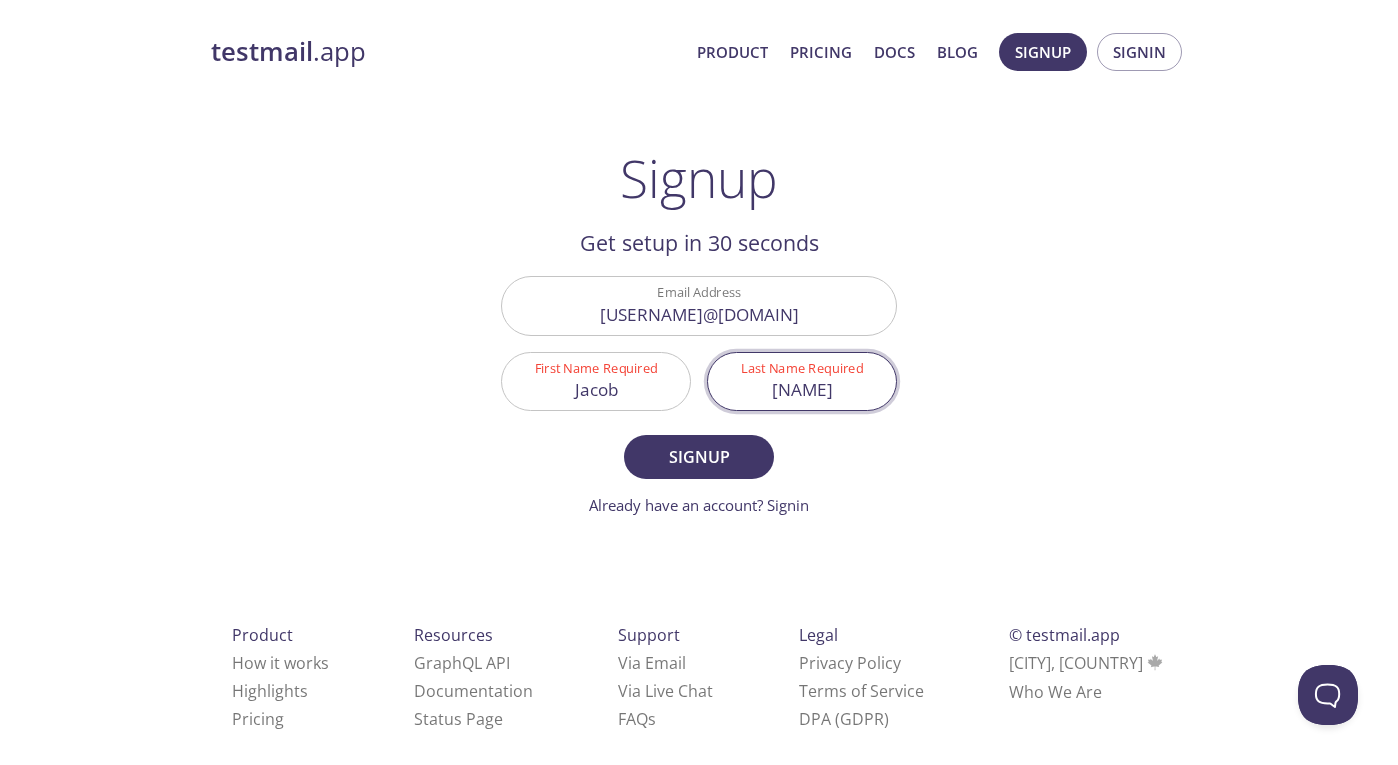 type on "[NAME]" 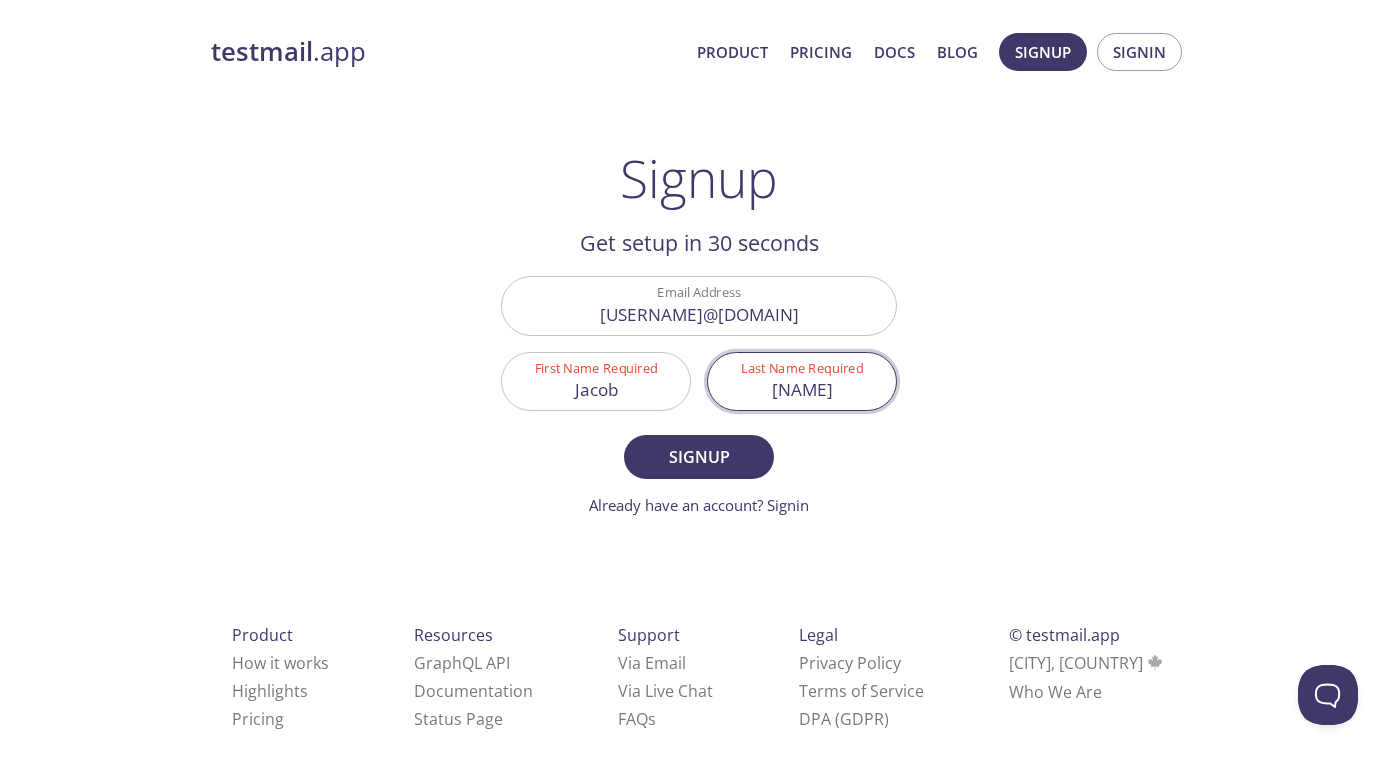 click on "Signup" at bounding box center [699, 457] 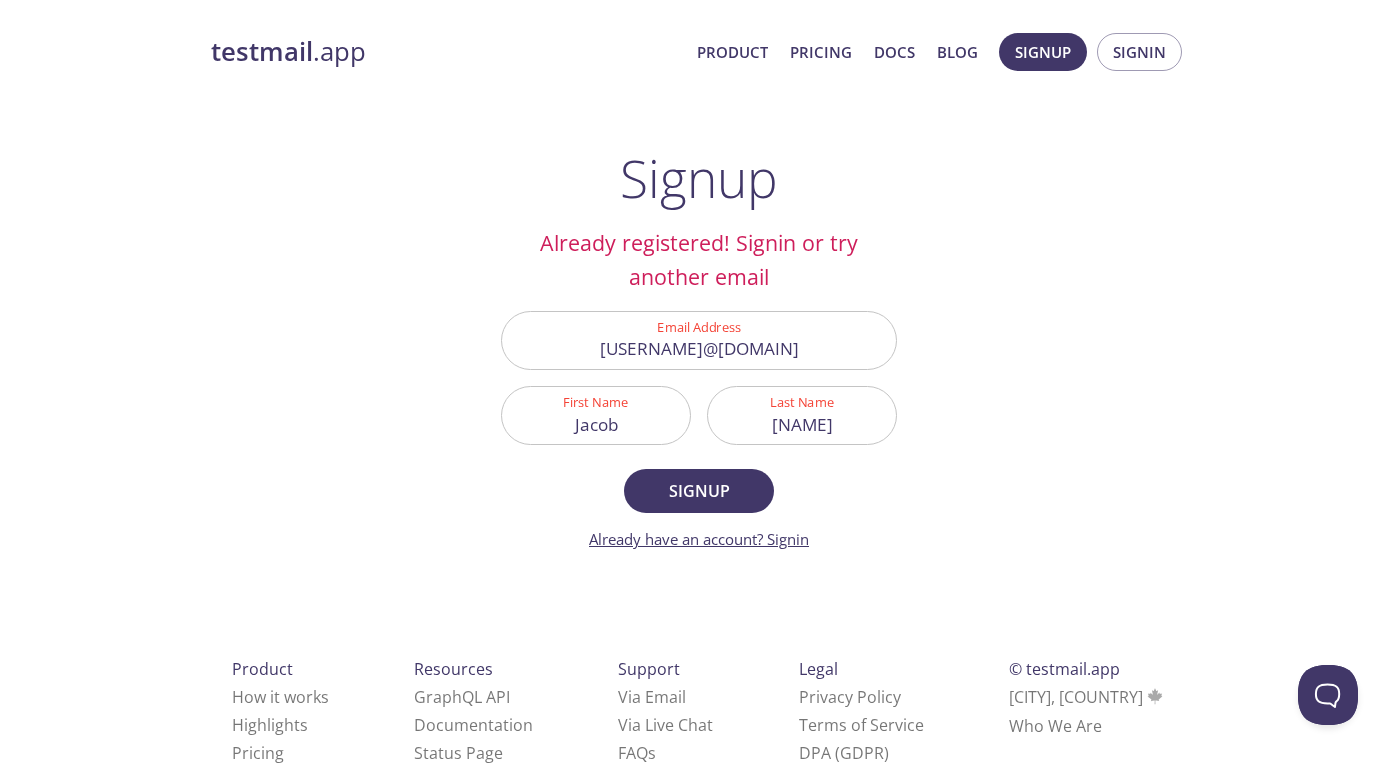 click on "Already have an account? Signin" at bounding box center (699, 539) 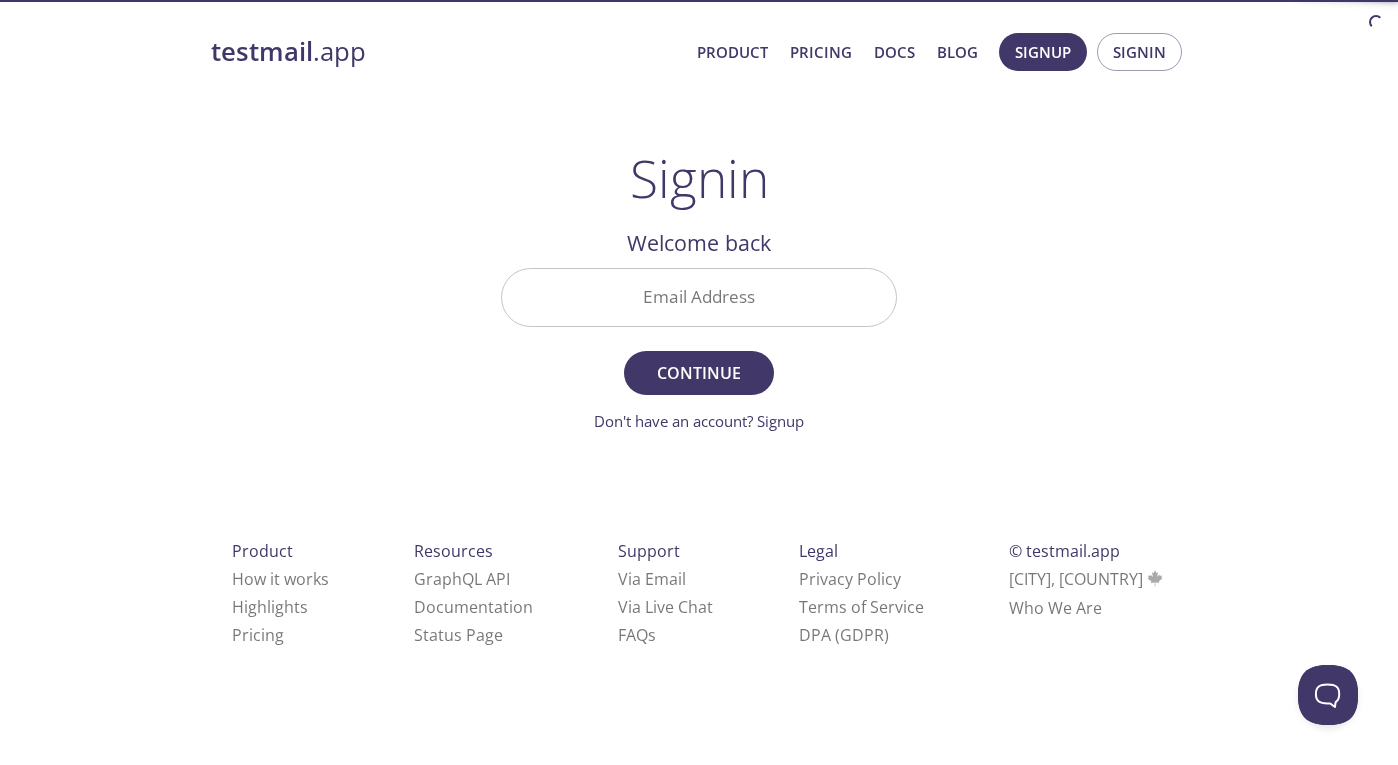 click on "Email Address" at bounding box center (699, 297) 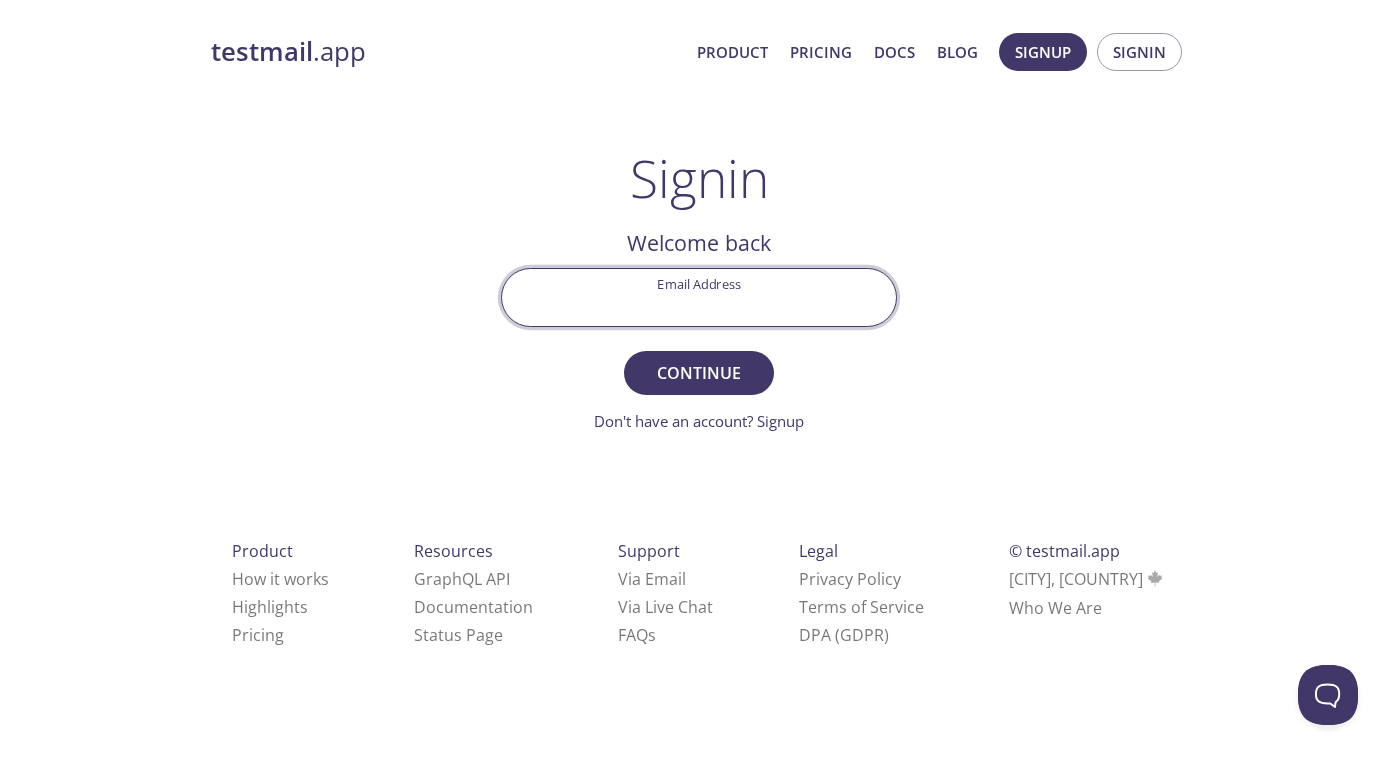 click on "Email Address" at bounding box center [699, 297] 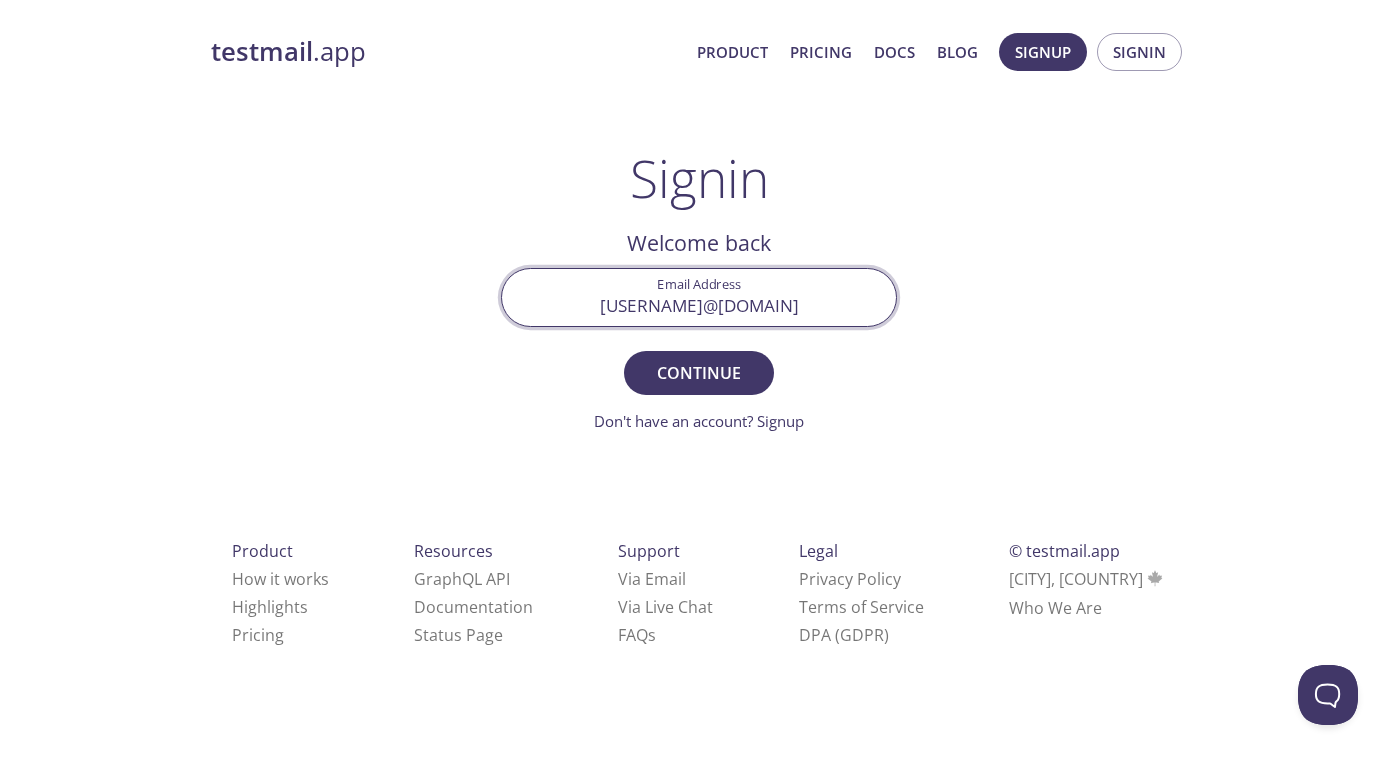 type on "[EMAIL]" 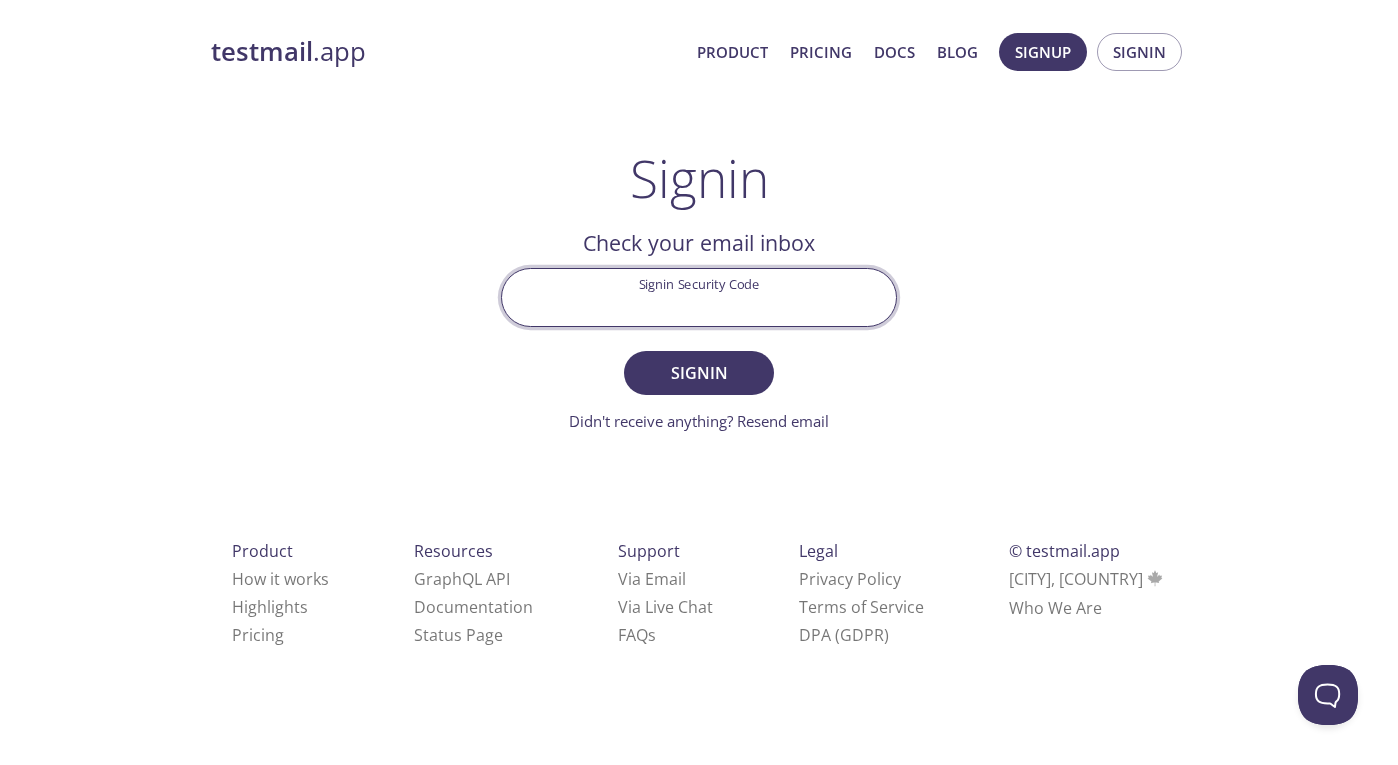 paste on "PWZBWKP" 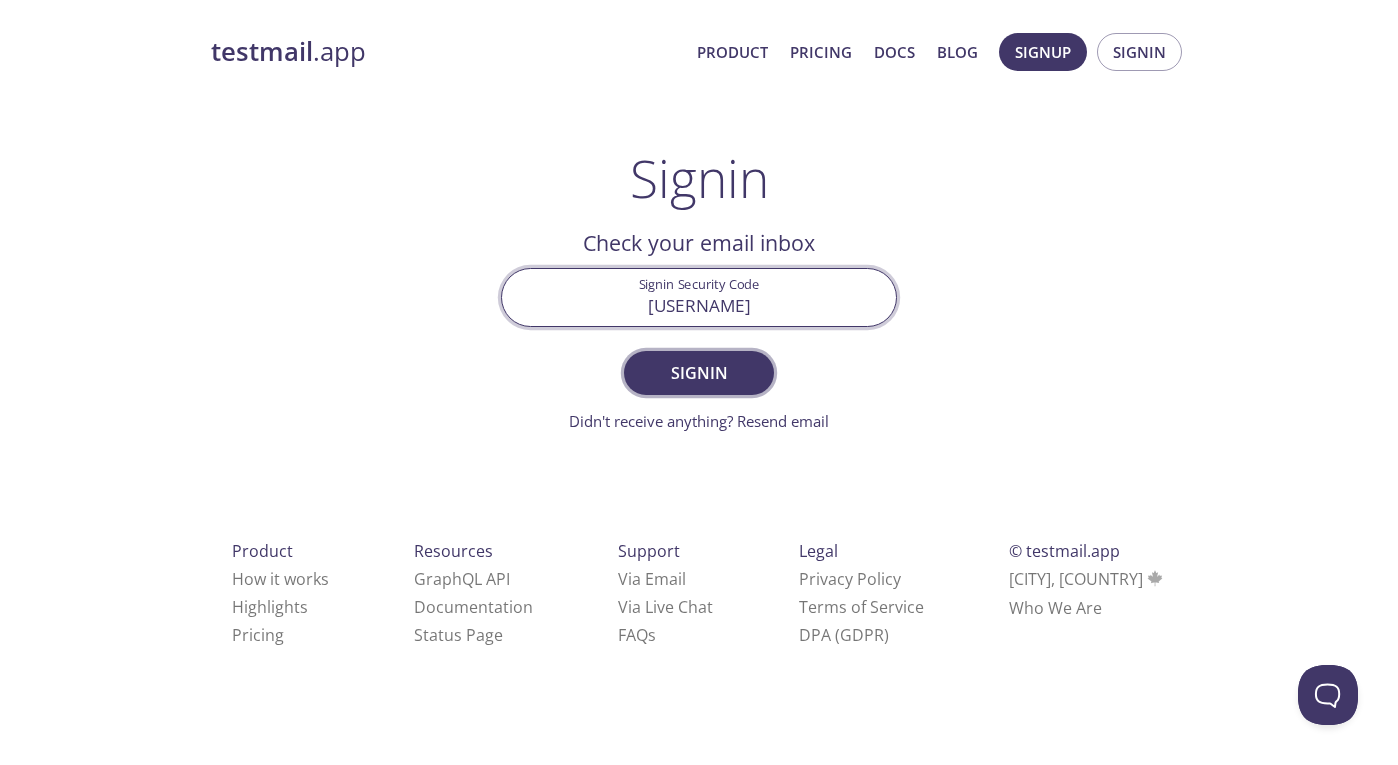 type on "PWZBWKP" 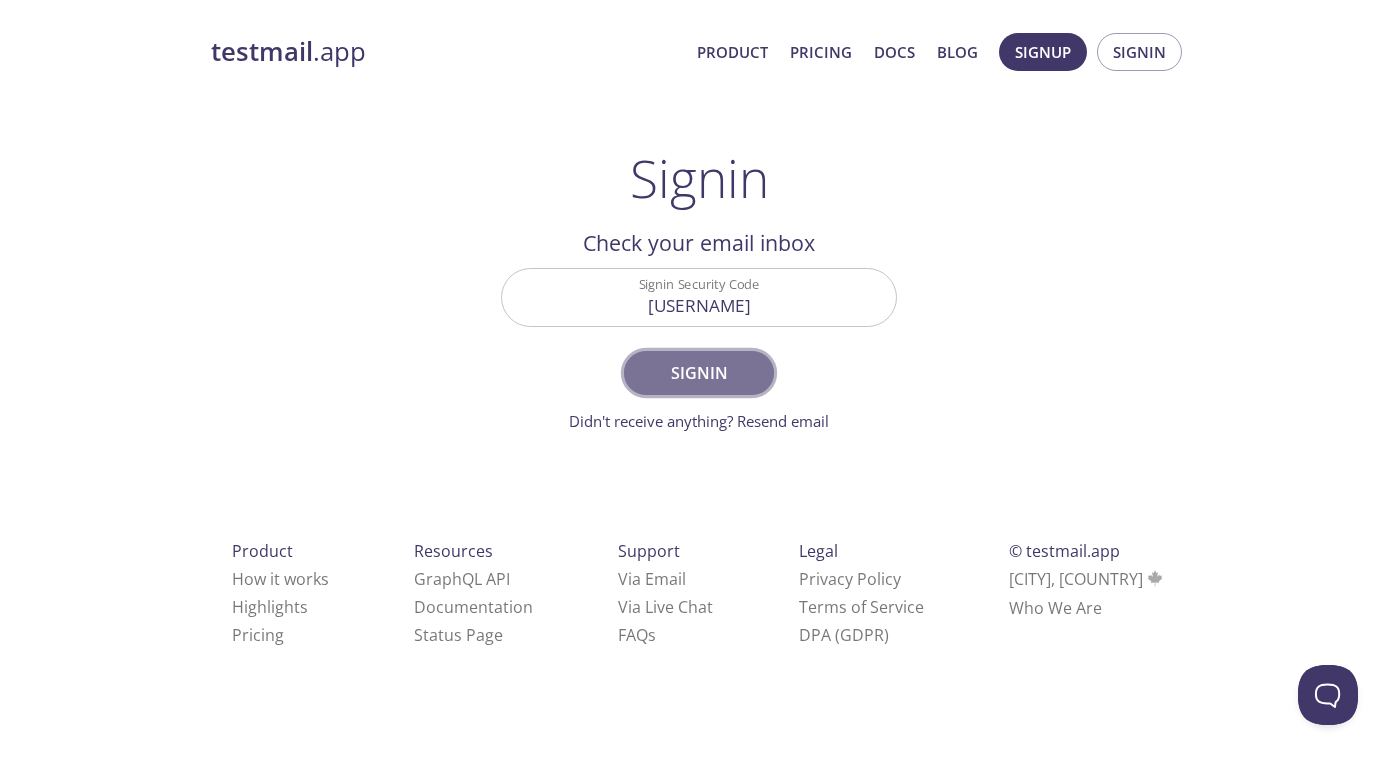 click on "Signin" at bounding box center [699, 373] 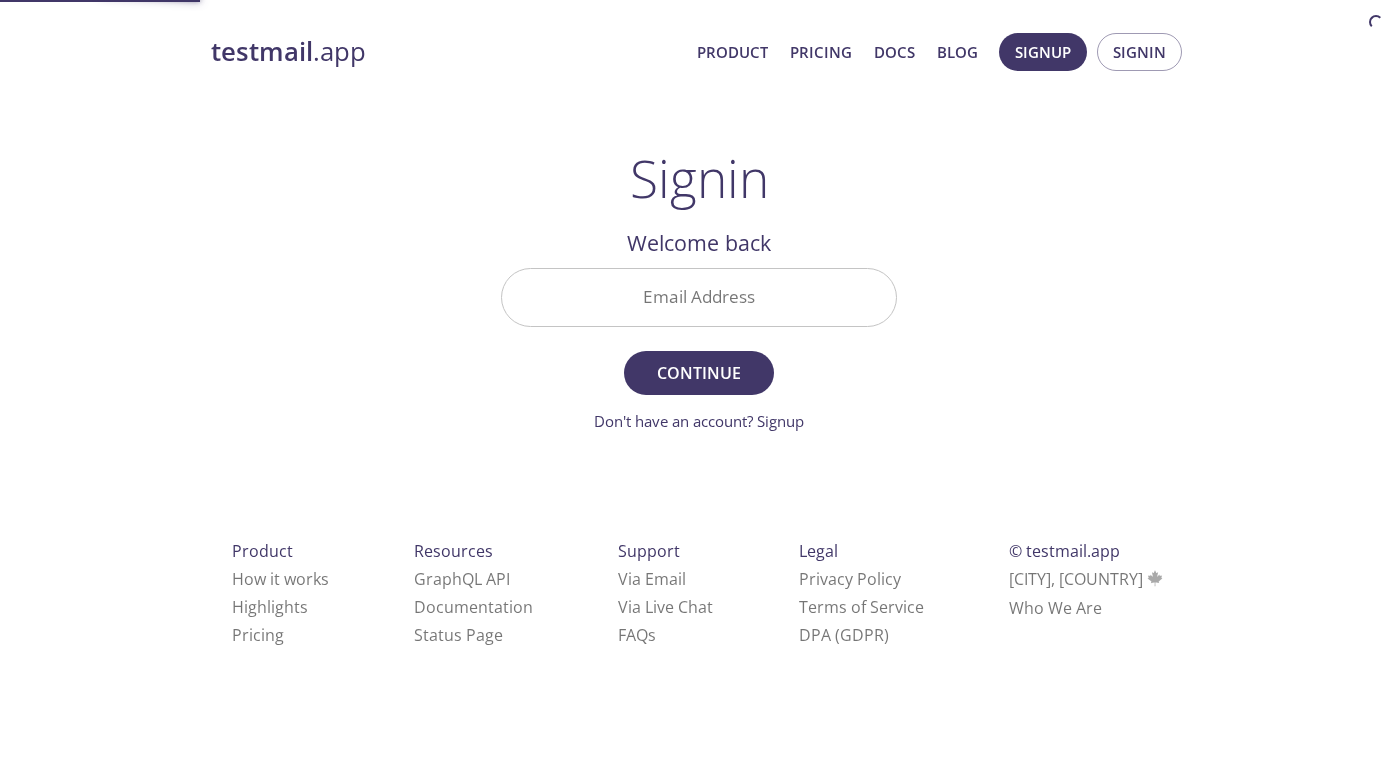 scroll, scrollTop: 0, scrollLeft: 0, axis: both 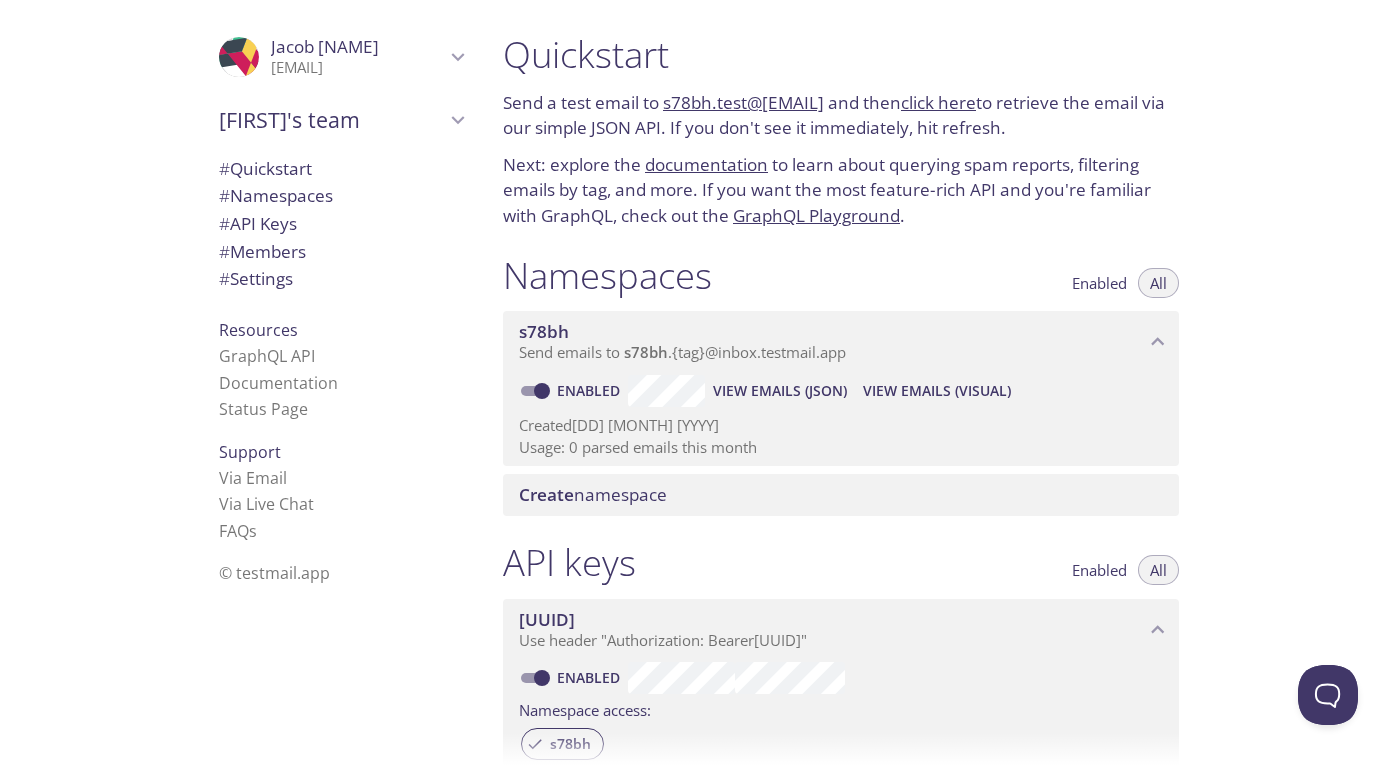 drag, startPoint x: 913, startPoint y: 105, endPoint x: 668, endPoint y: 100, distance: 245.05101 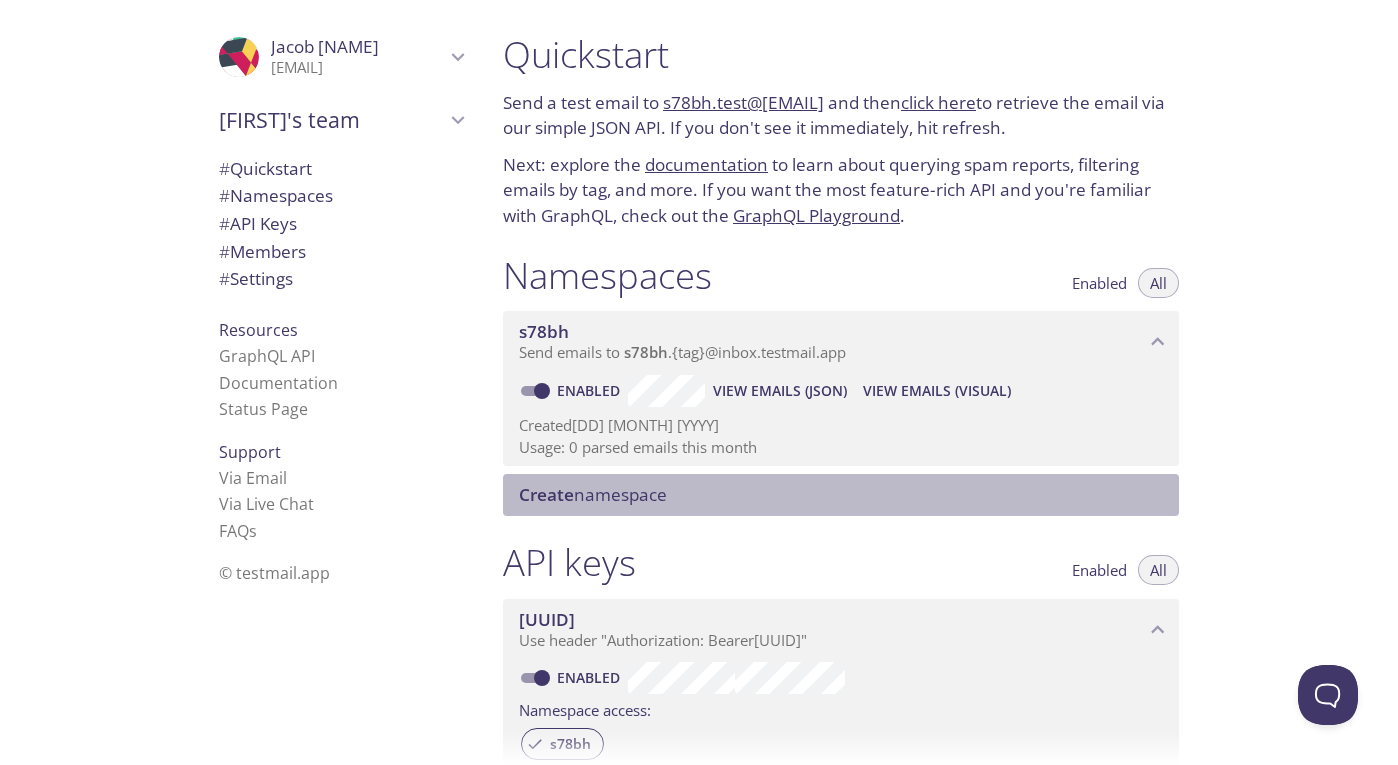 click on "Create  namespace" at bounding box center [593, 494] 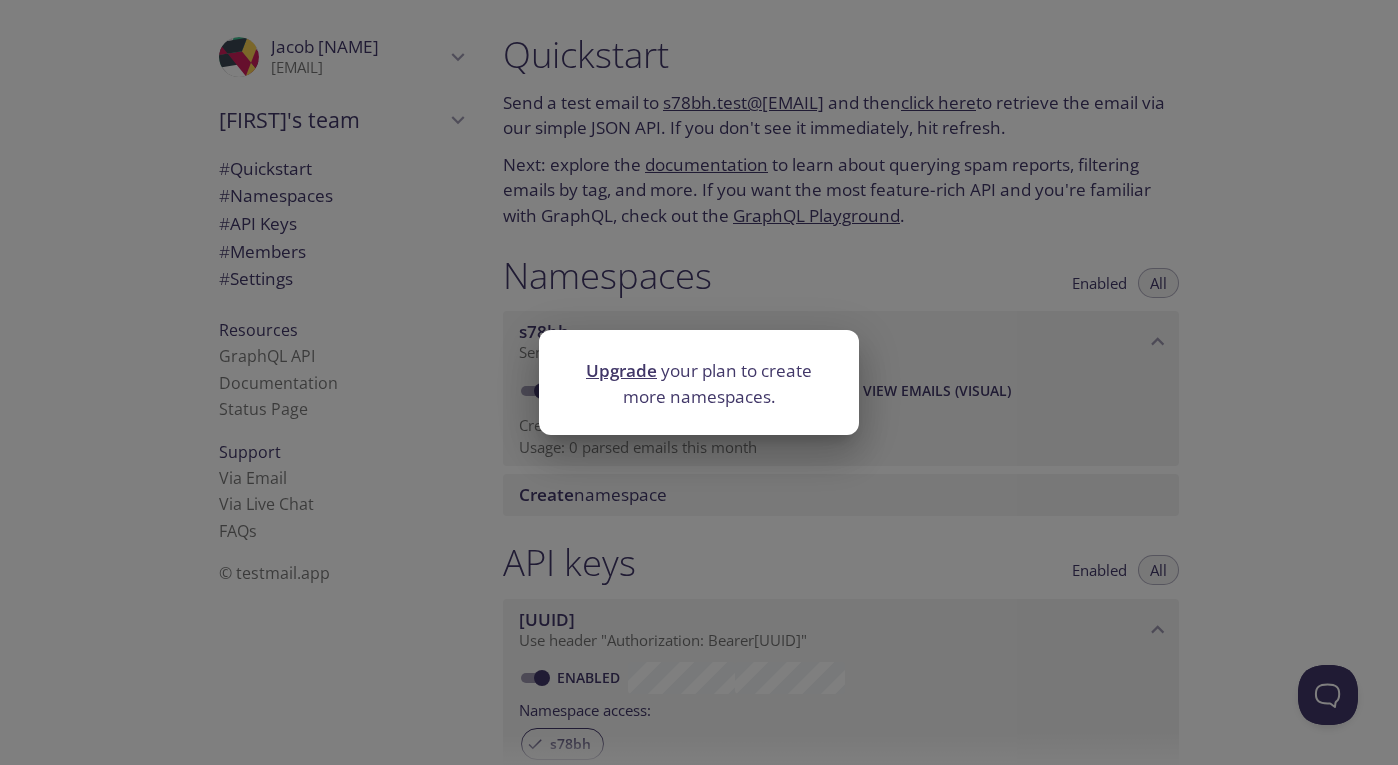 click on "Upgrade   your plan to create more namespaces." at bounding box center (699, 382) 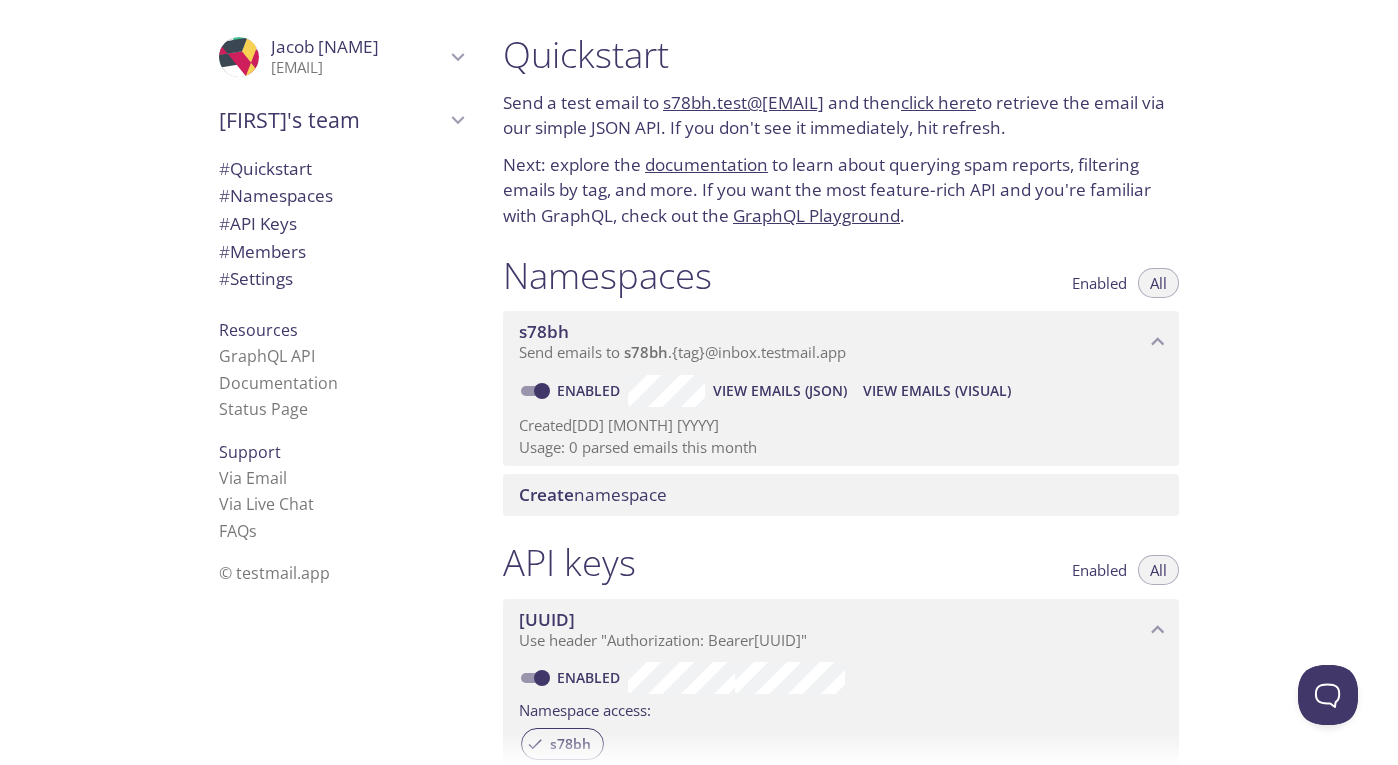 click on "click here" at bounding box center (938, 102) 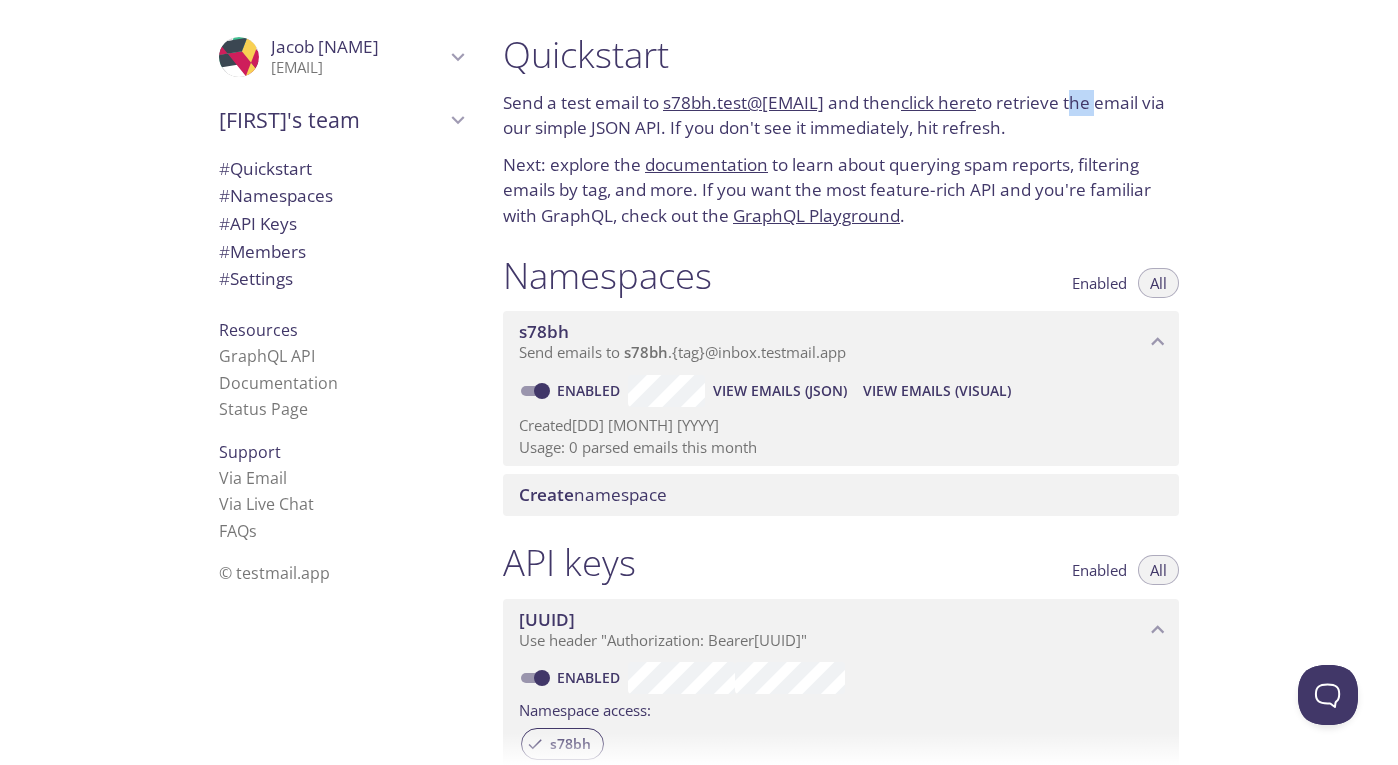 click on "Send a test email to   s78bh.test@[EMAIL]   and then  click here  to retrieve the email via our simple JSON API. If you don't see it immediately, hit refresh." at bounding box center (841, 115) 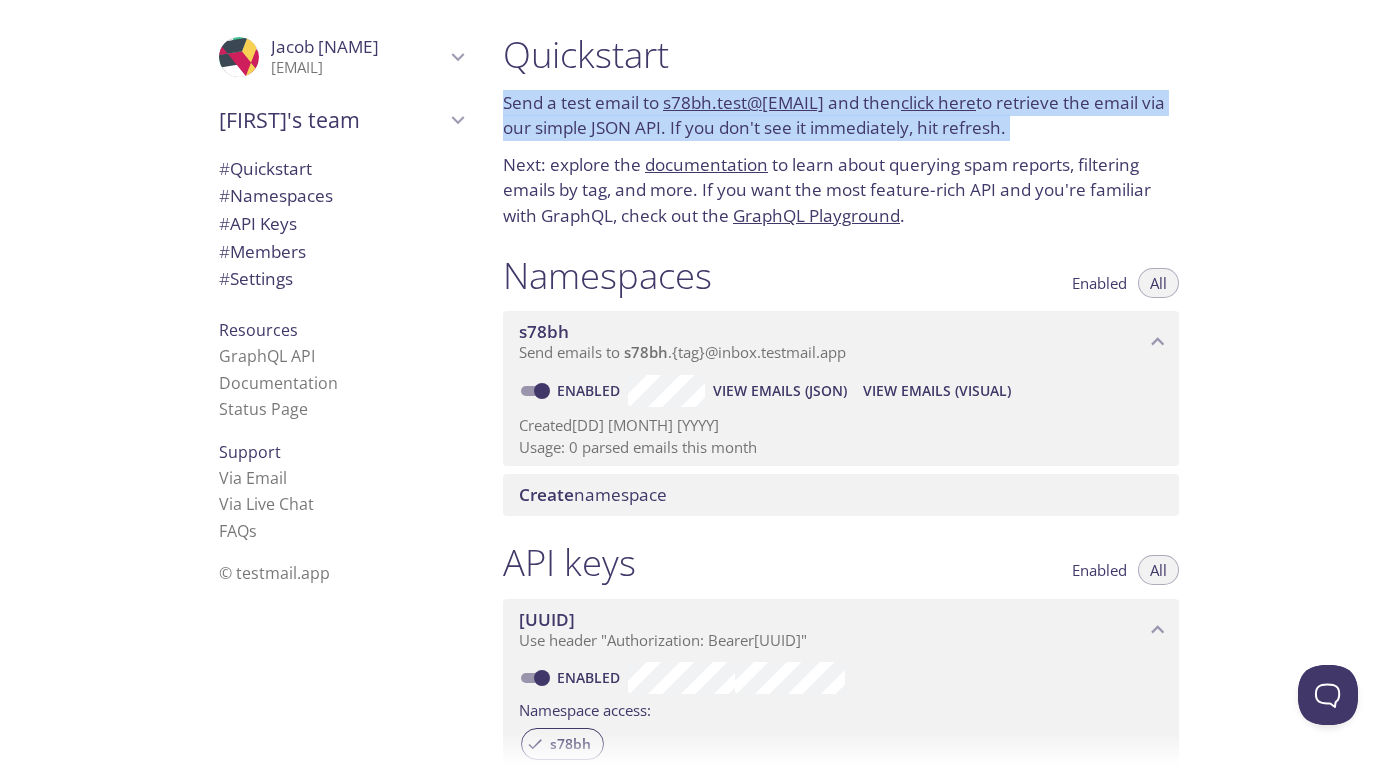 click on "Send a test email to   s78bh.test@[EMAIL]   and then  click here  to retrieve the email via our simple JSON API. If you don't see it immediately, hit refresh." at bounding box center (841, 115) 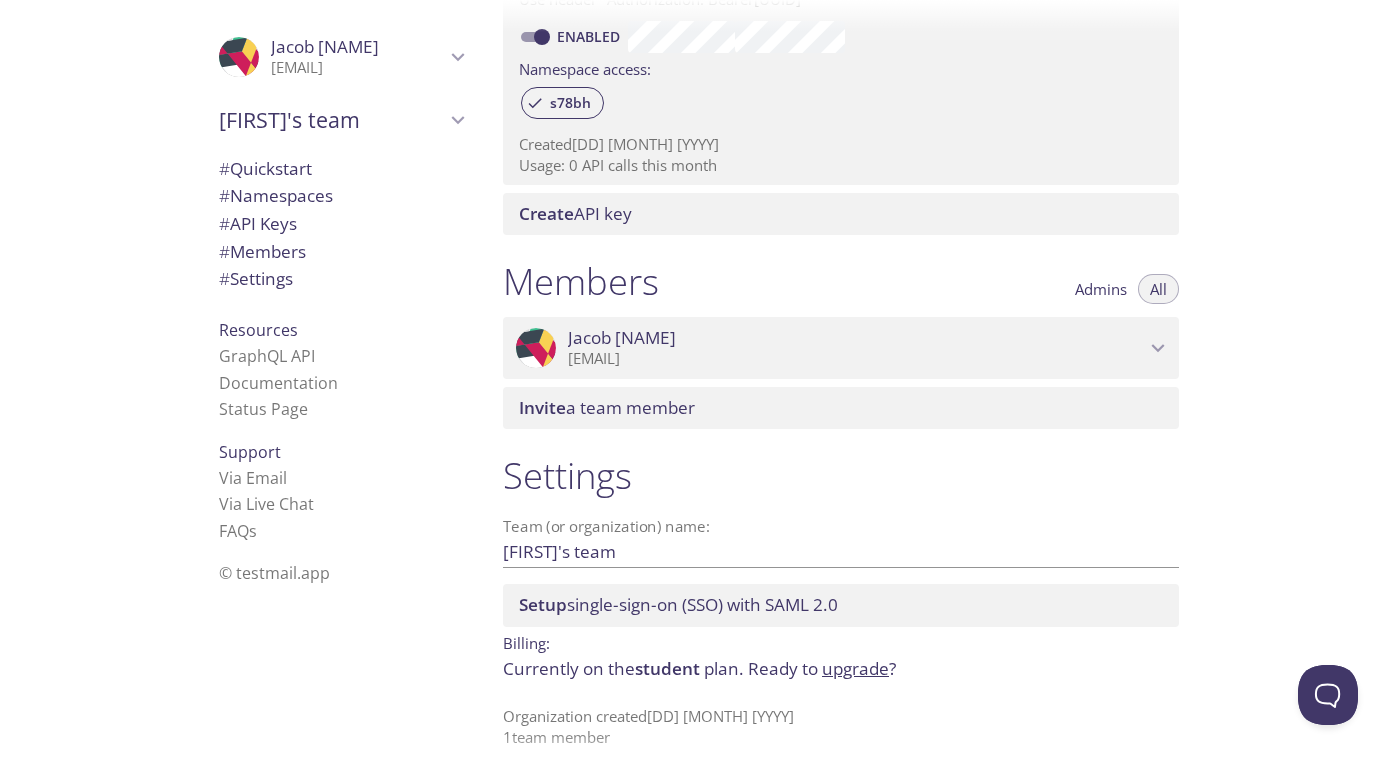 scroll, scrollTop: 640, scrollLeft: 0, axis: vertical 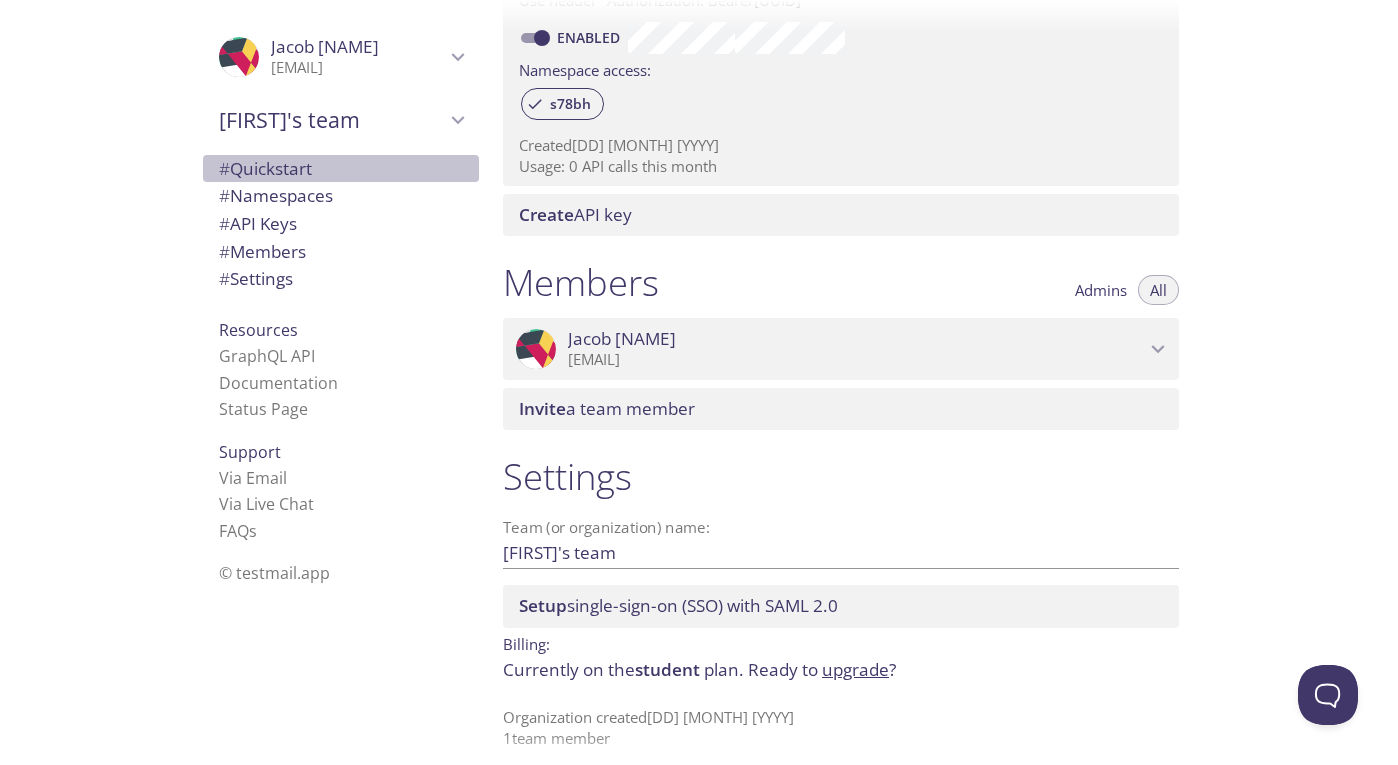click on "#  Quickstart" at bounding box center (265, 168) 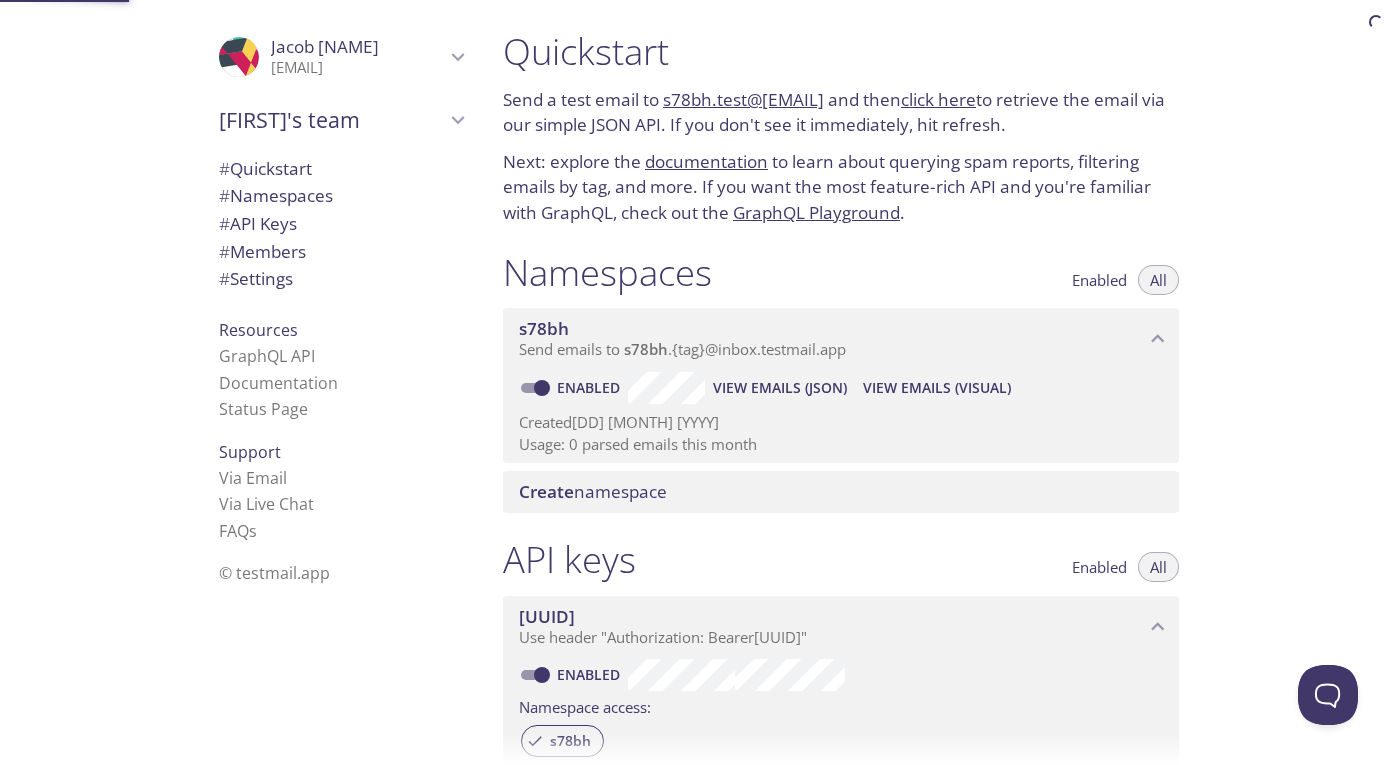 scroll, scrollTop: 0, scrollLeft: 0, axis: both 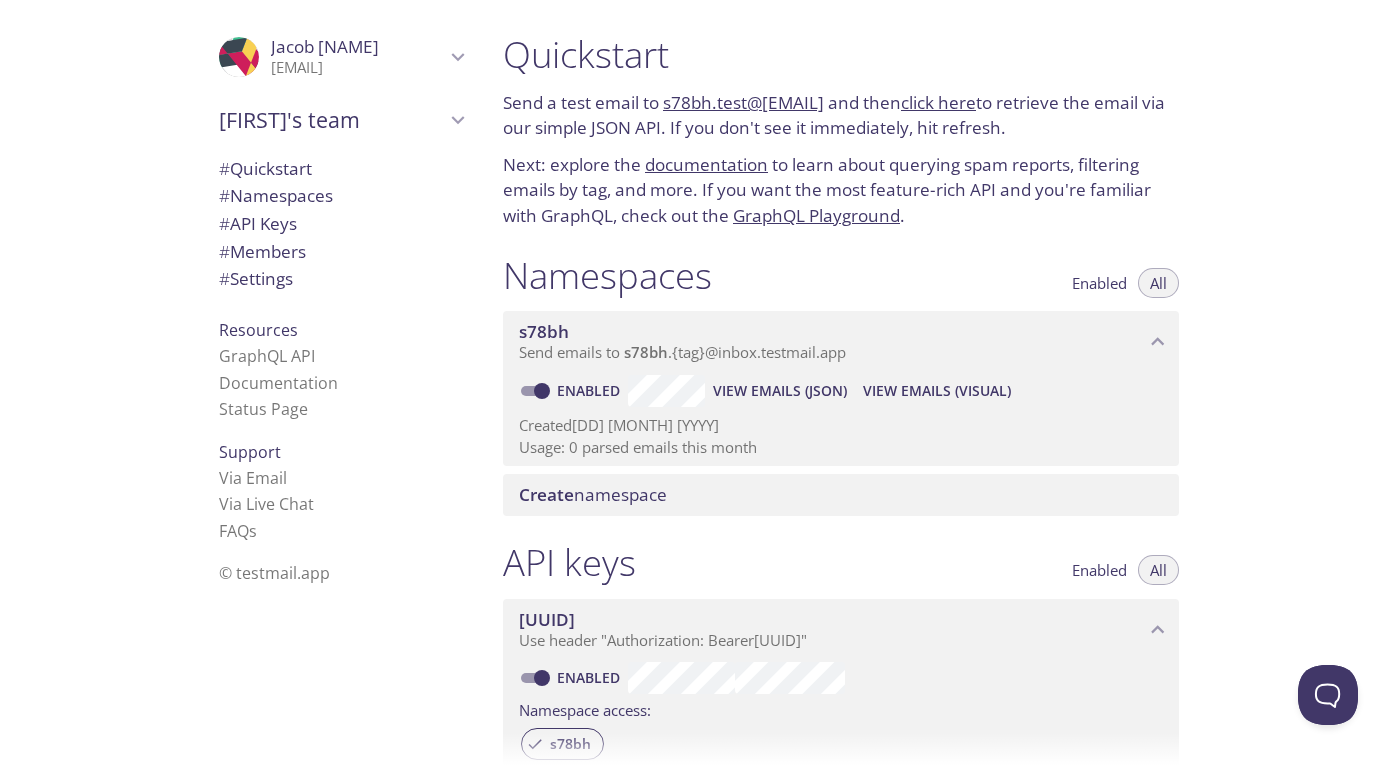 click on "#  Namespaces" at bounding box center (341, 196) 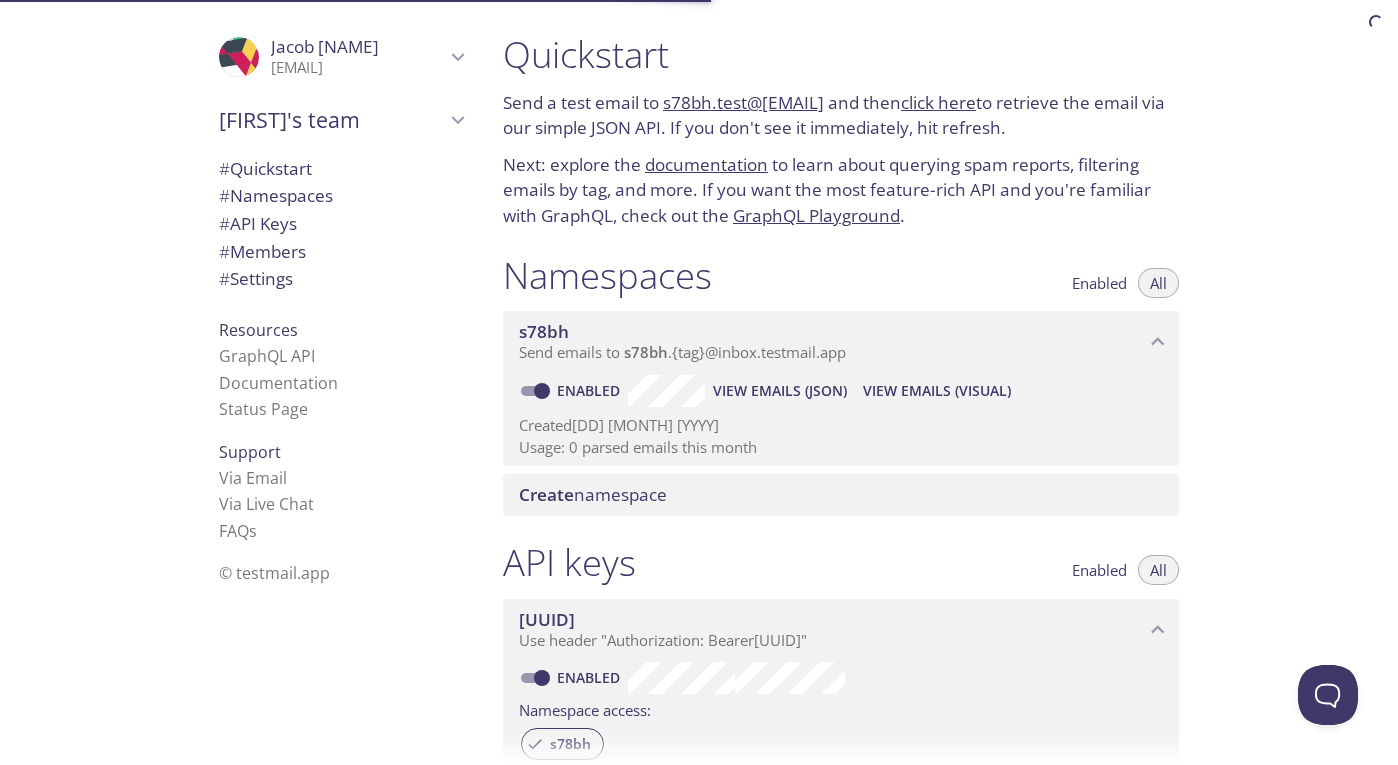 click on "#  API Keys" at bounding box center (341, 224) 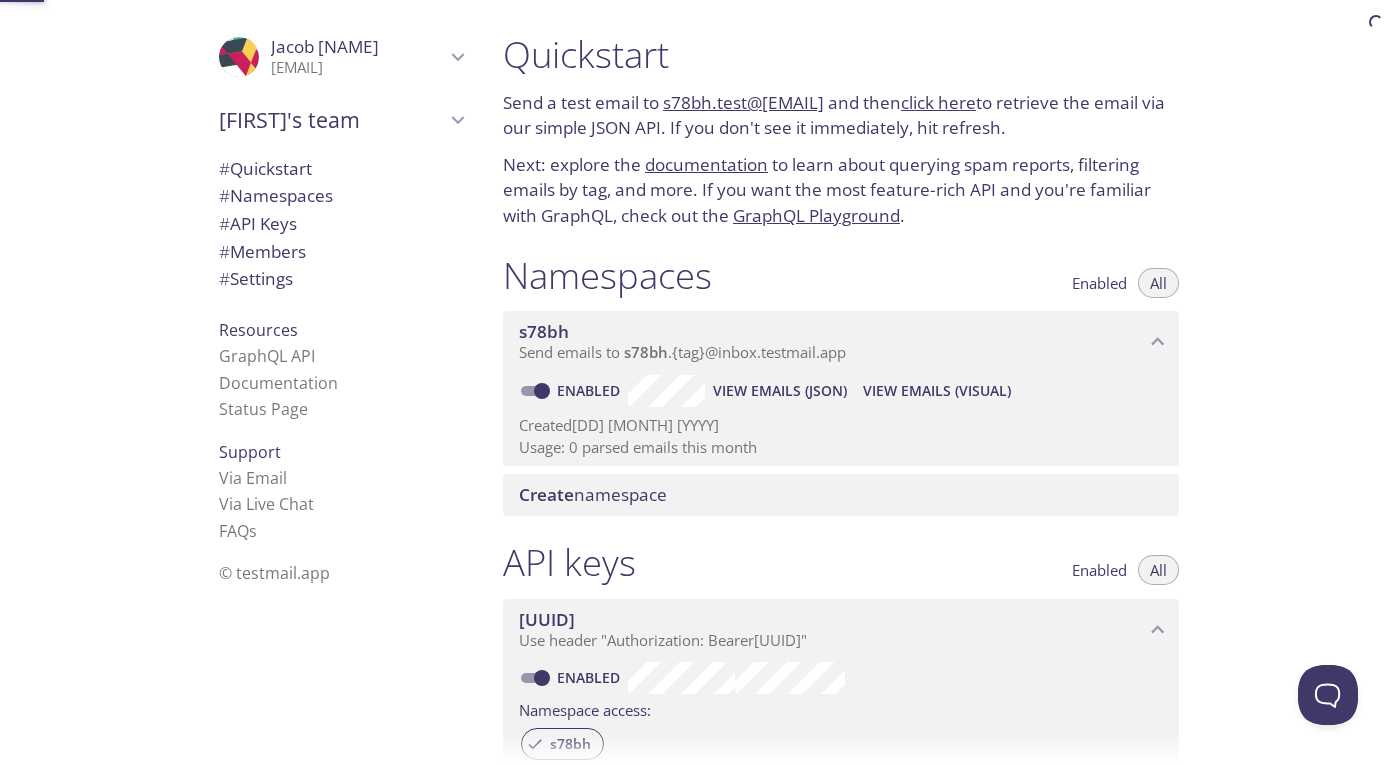scroll, scrollTop: 173, scrollLeft: 0, axis: vertical 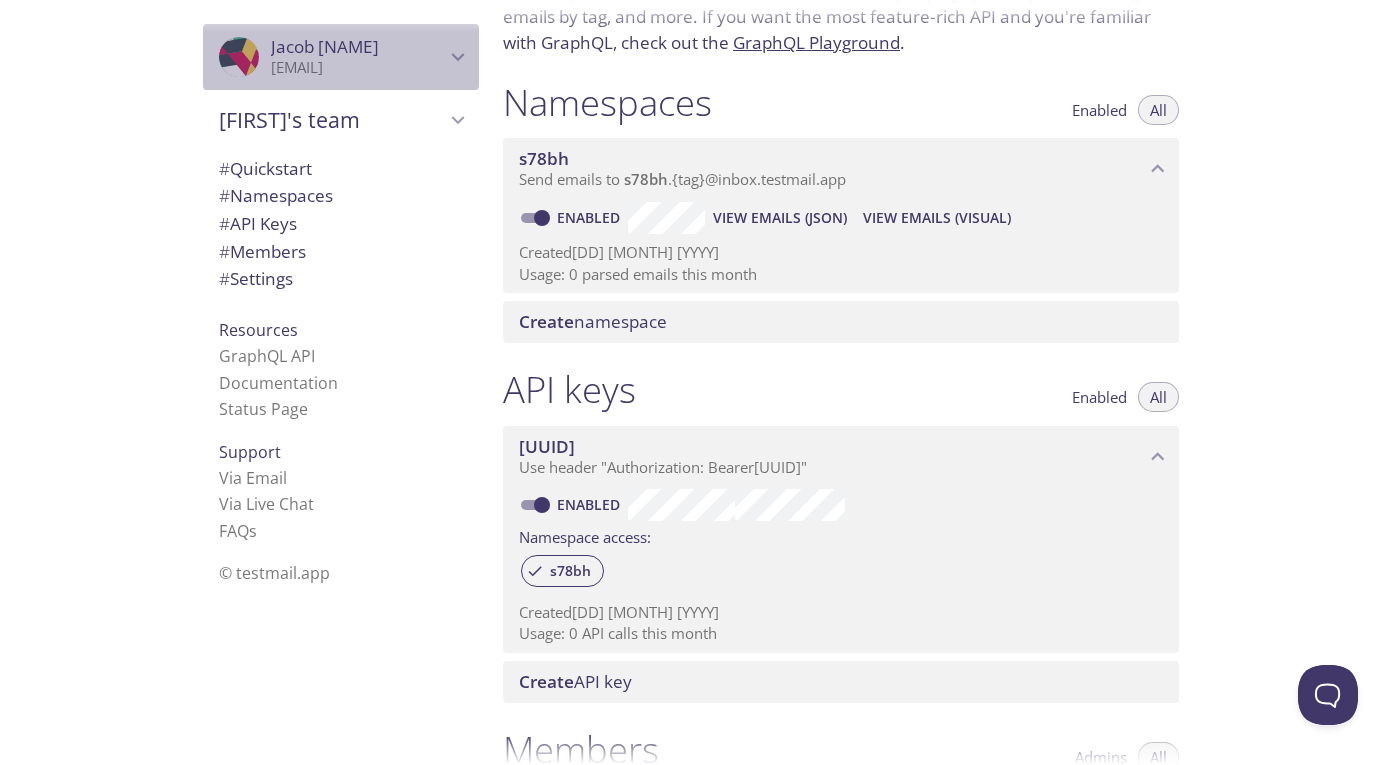 click 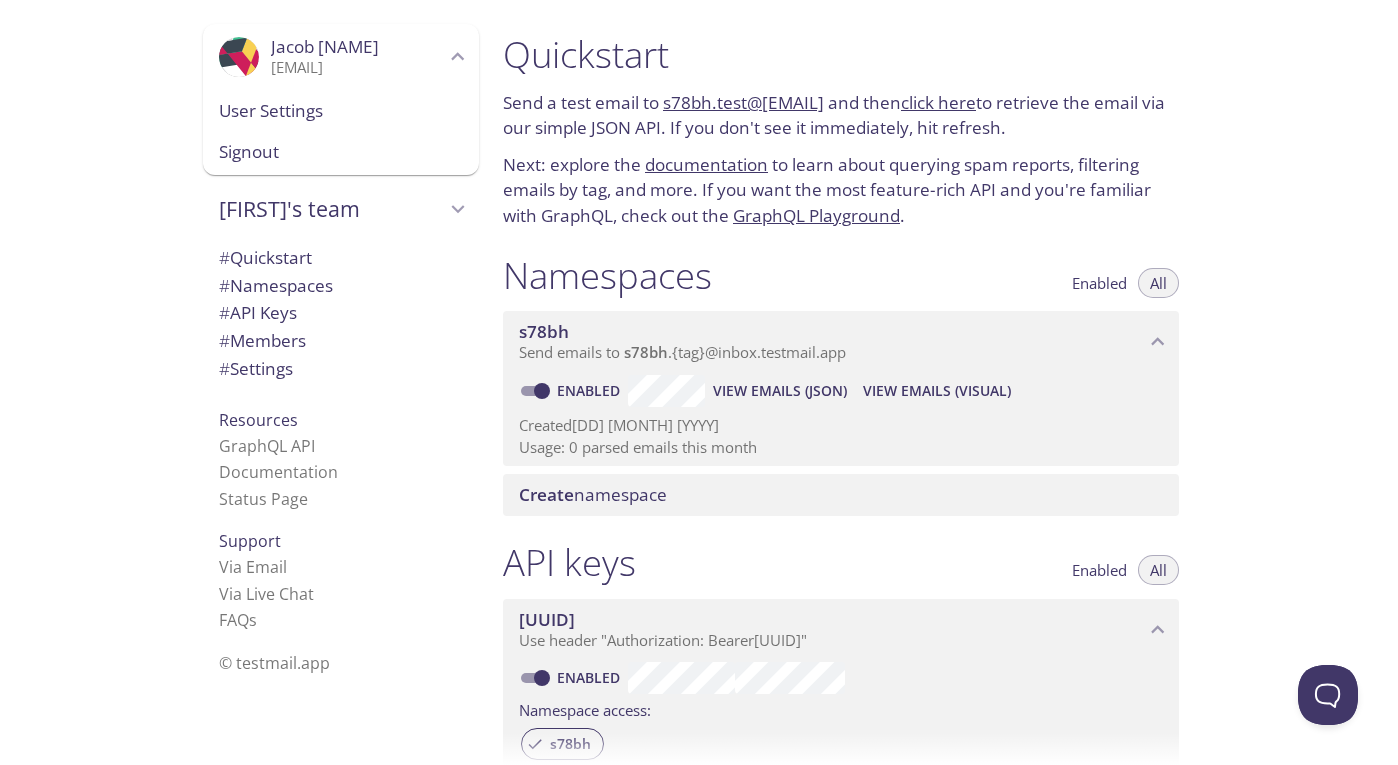 scroll, scrollTop: 0, scrollLeft: 0, axis: both 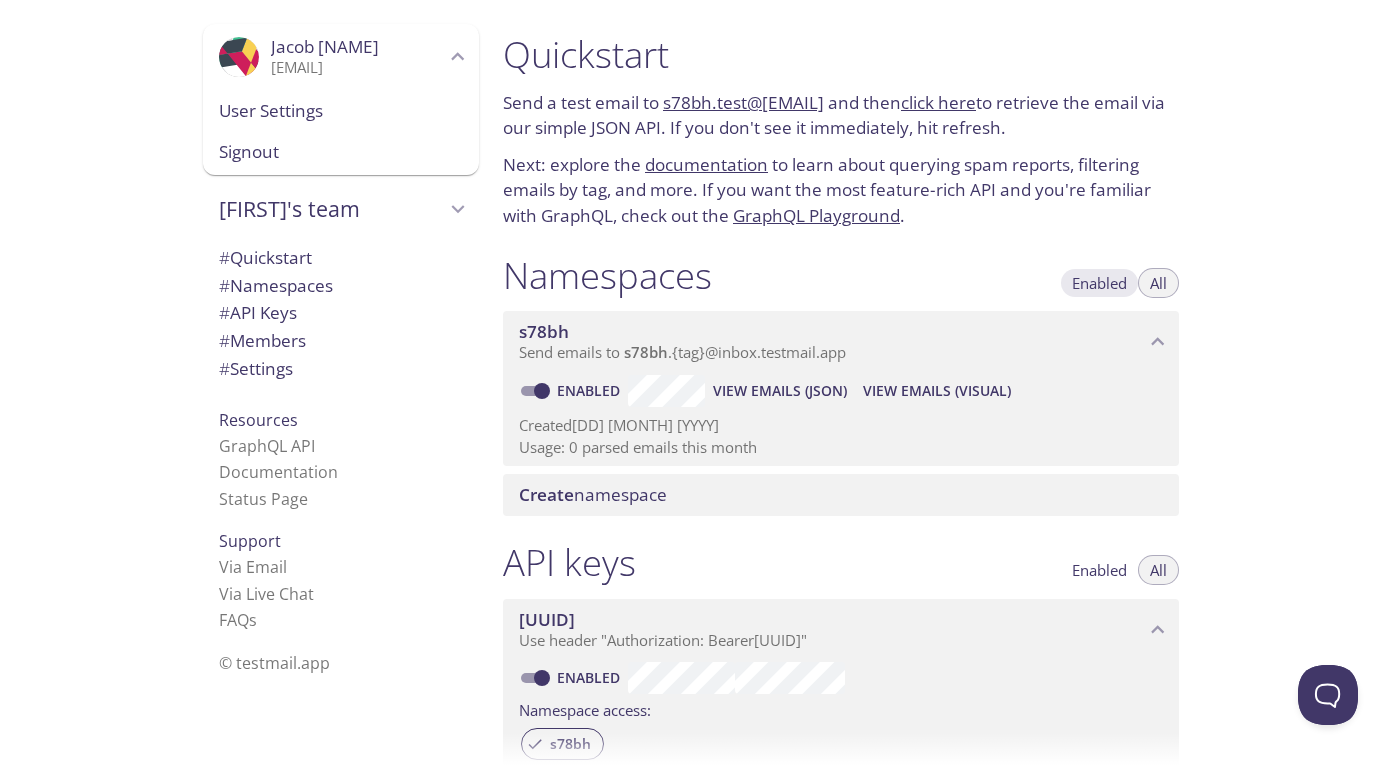 click on "Enabled" at bounding box center (1099, 283) 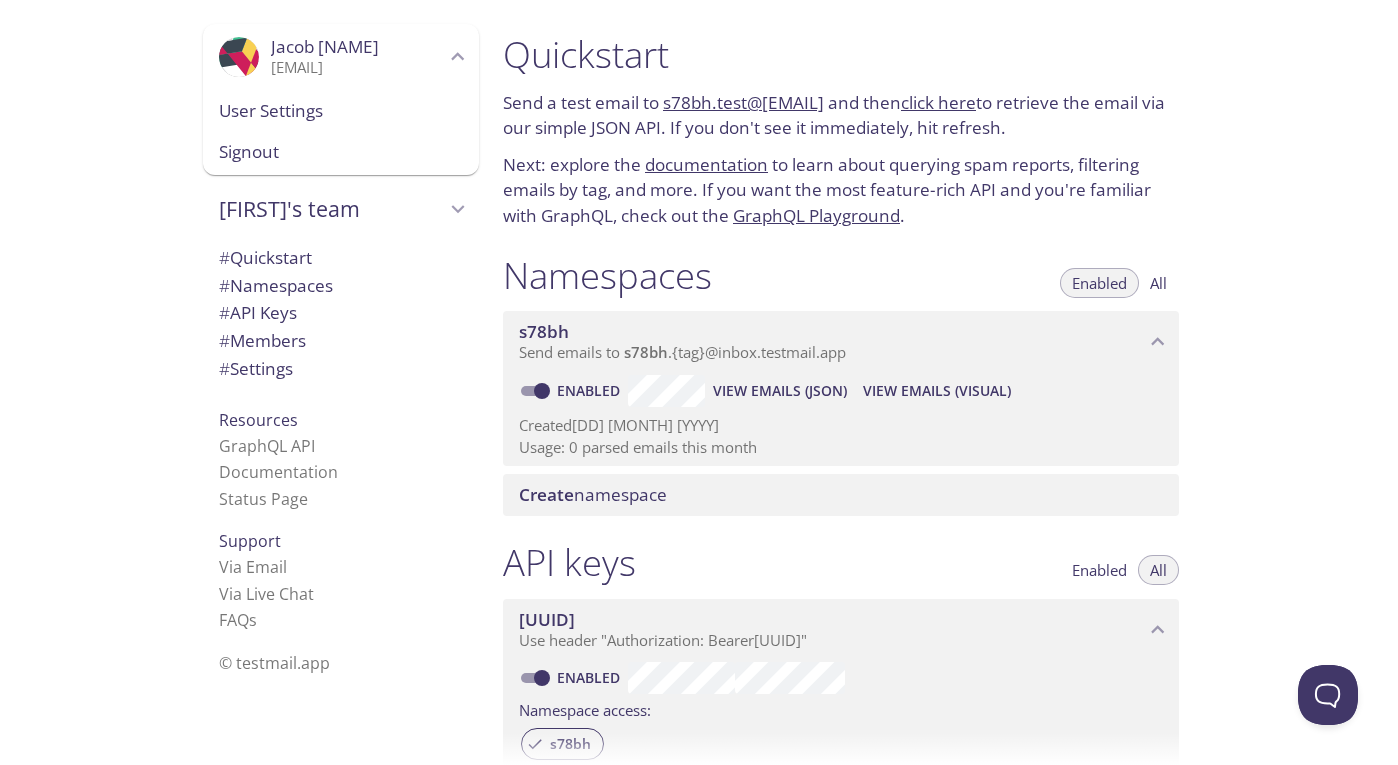 click on "All" at bounding box center (1158, 283) 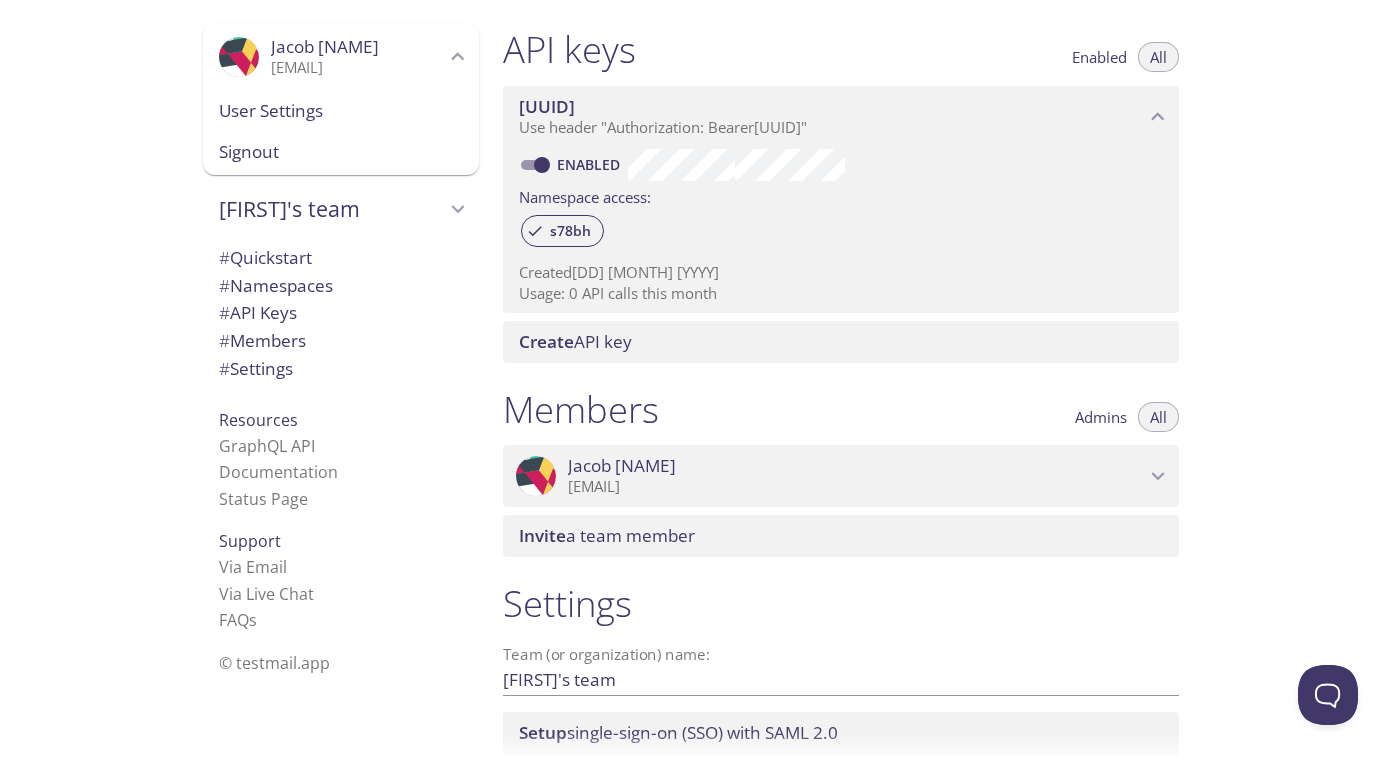 scroll, scrollTop: 640, scrollLeft: 0, axis: vertical 